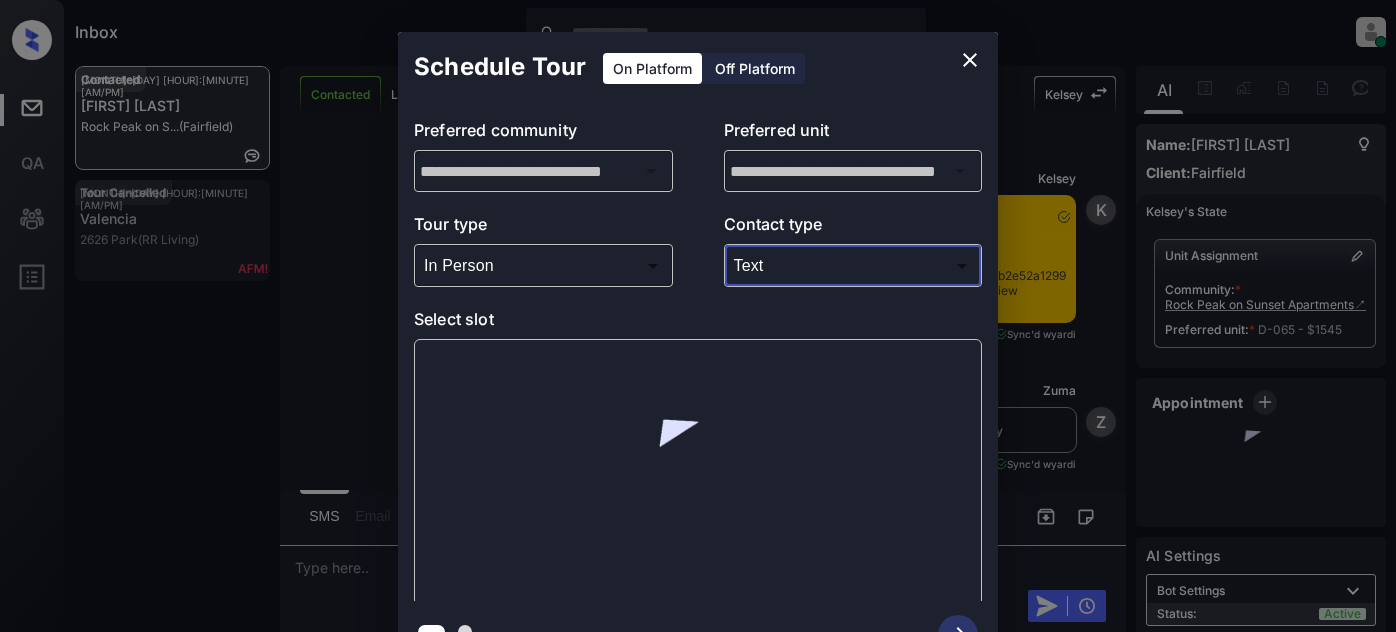 scroll, scrollTop: 0, scrollLeft: 0, axis: both 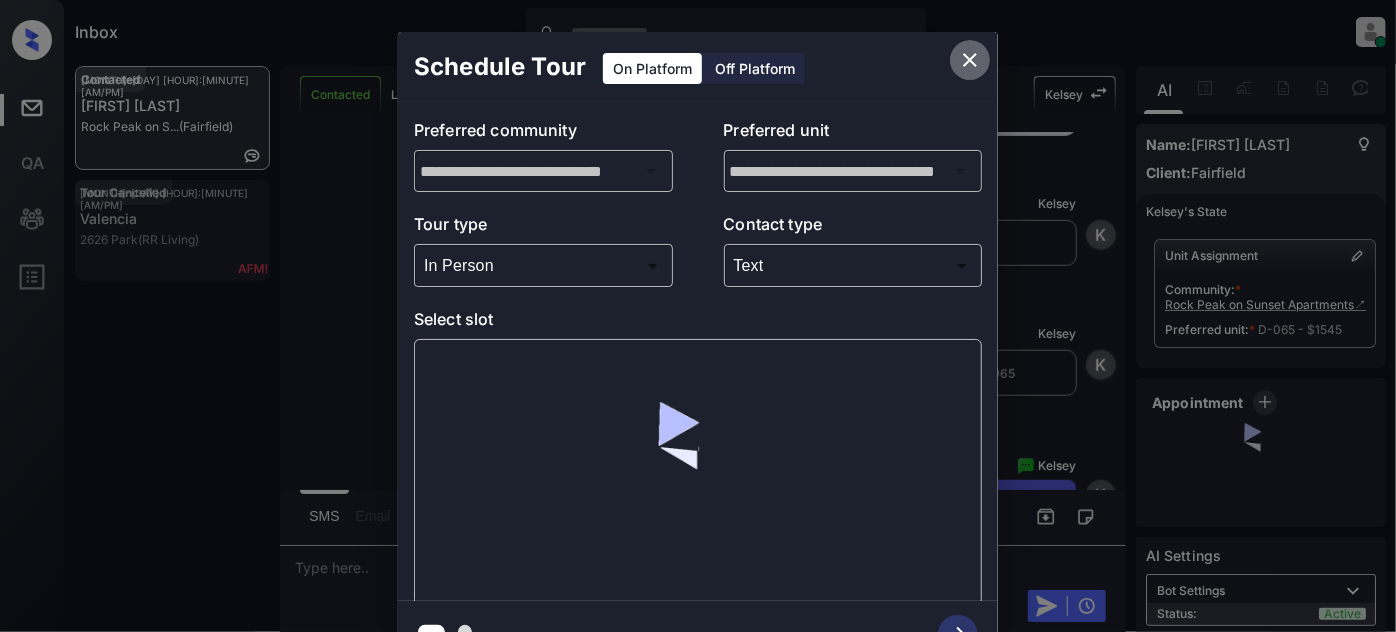 click 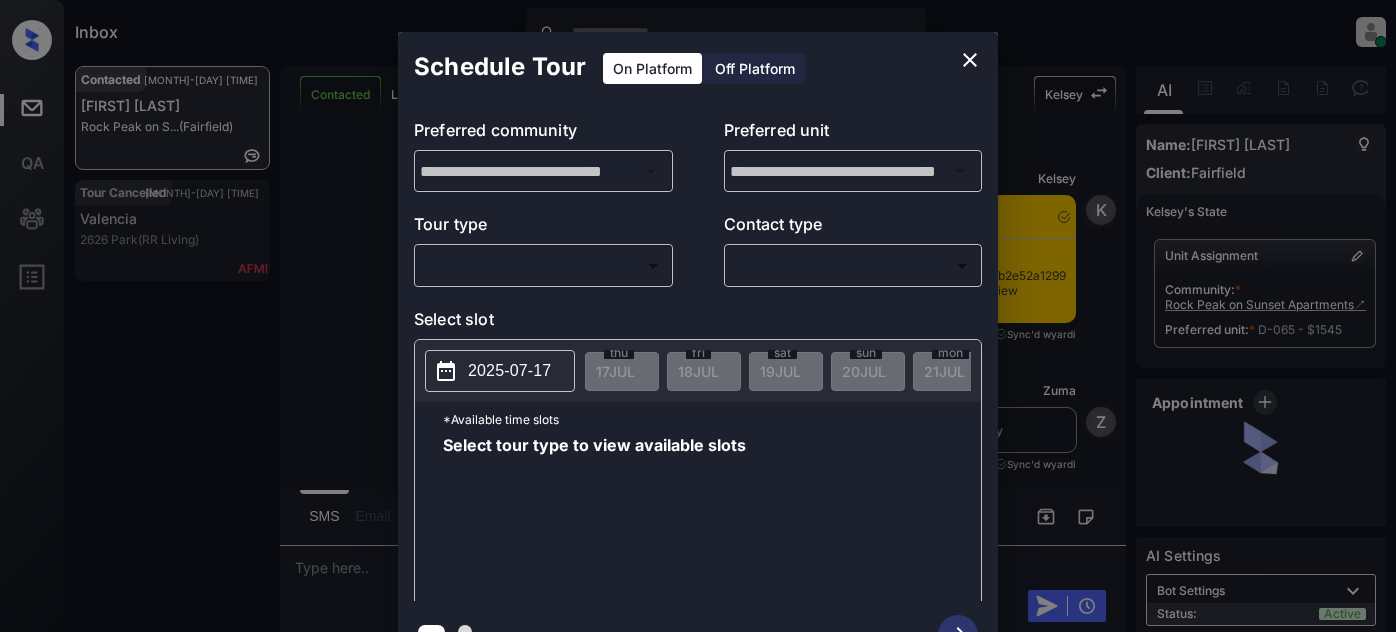 scroll, scrollTop: 0, scrollLeft: 0, axis: both 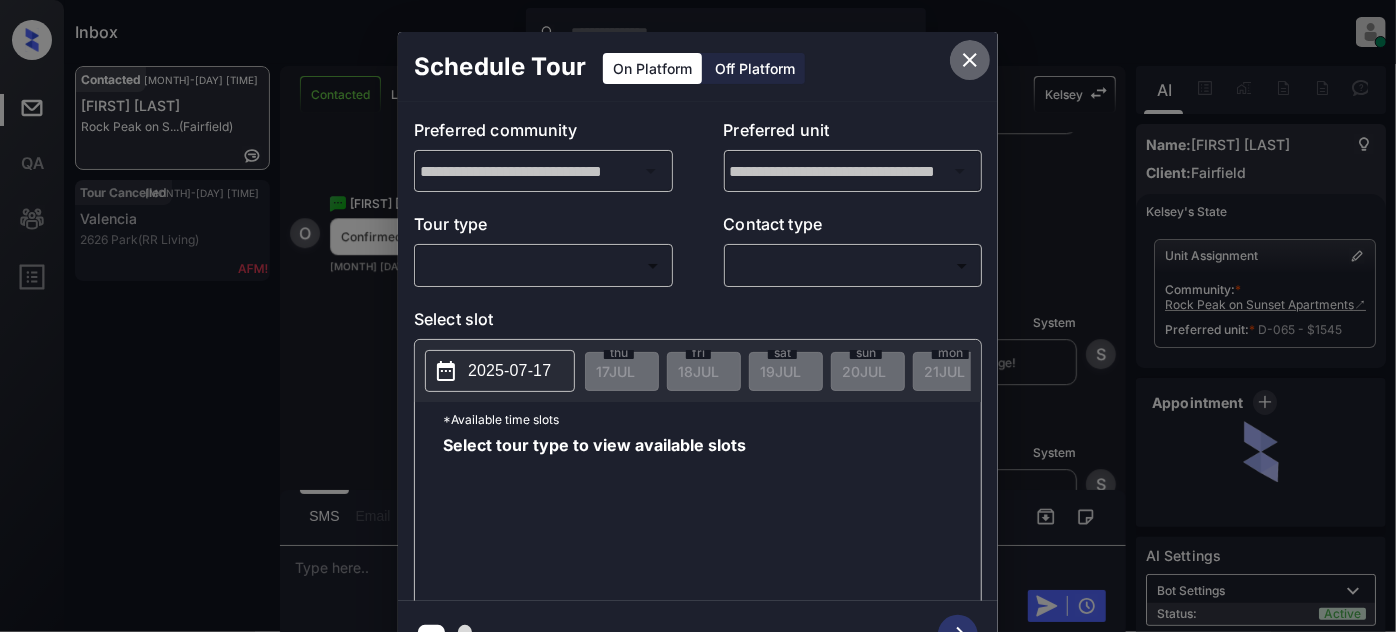 click at bounding box center (970, 60) 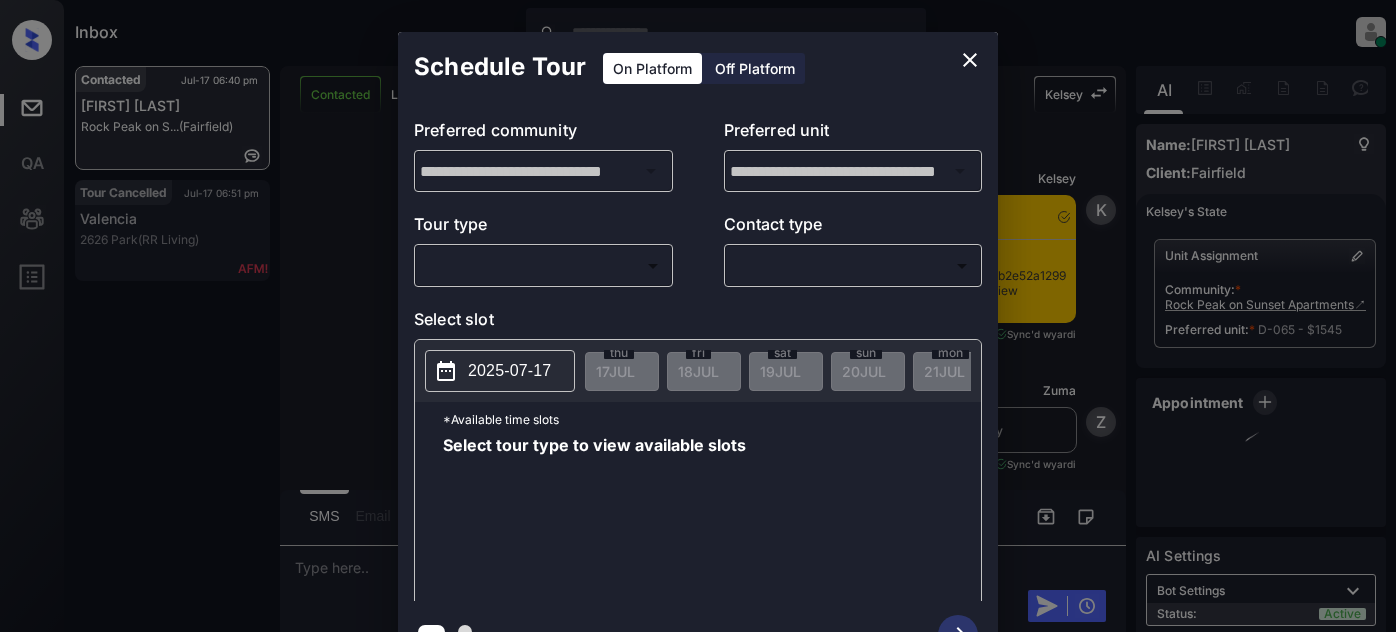 scroll, scrollTop: 0, scrollLeft: 0, axis: both 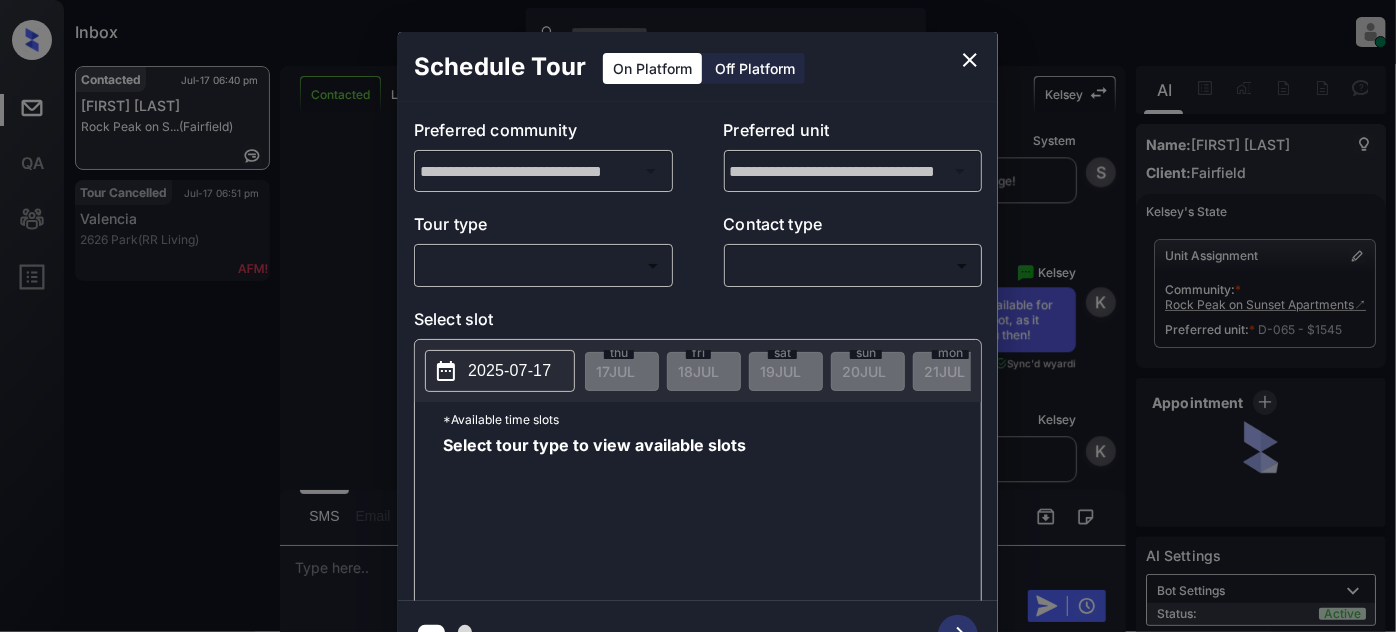 click on "Inbox Juan Carlos Manantan Online Set yourself   offline Set yourself   on break Profile Switch to  light  mode Sign out Contacted Jul-17 06:40 pm   Owen Brown Rock Peak on S...  (Fairfield) Tour Cancelled Jul-17 06:51 pm   Valencia 2626 Park  (RR Living) Contacted Lost Lead Sentiment: Angry Upon sliding the acknowledgement:  Lead will move to lost stage. * ​ SMS and call option will be set to opt out. AFM will be turned off for the lead. Kelsey New Message Kelsey Notes Note: https://conversation.getzuma.com/68799030b2e52a1299dfac29 - Paste this link into your browser to view Kelsey’s conversation with the prospect Jul 17, 2025 05:07 pm  Sync'd w  yardi K New Message Zuma Lead transferred to leasing agent: kelsey Jul 17, 2025 05:07 pm  Sync'd w  yardi Z New Message Agent Lead created via leadPoller in Inbound stage. Jul 17, 2025 05:07 pm A New Message Agent AFM Request sent to Kelsey. Jul 17, 2025 05:07 pm A New Message Agent Notes Note: Jul 17, 2025 05:07 pm A New Message Kelsey Jul 17, 2025 05:07 pm K K" at bounding box center [698, 316] 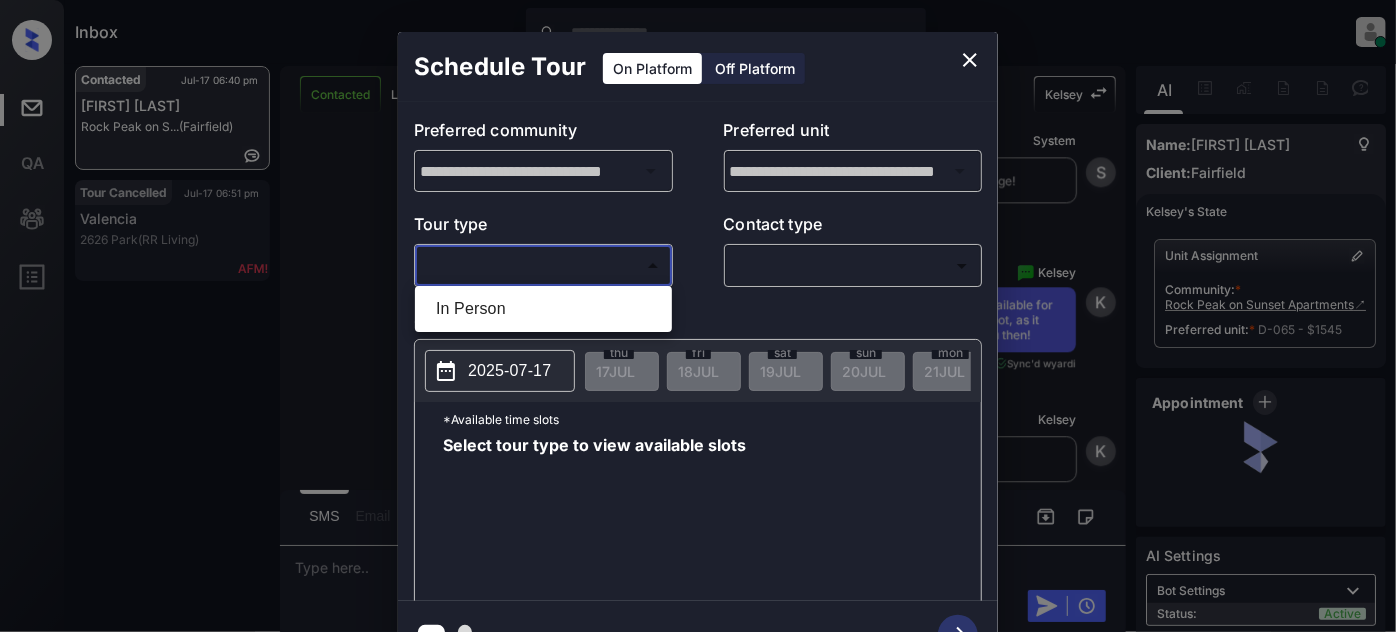 click on "In Person" at bounding box center [543, 309] 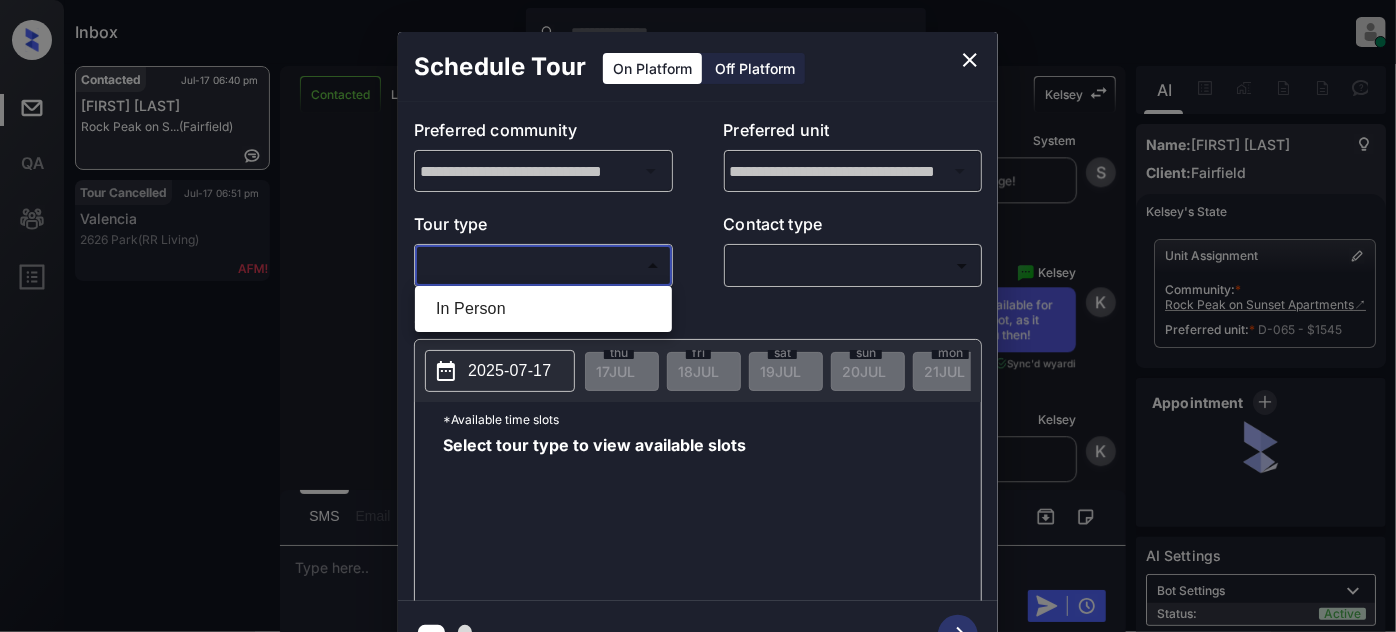 type on "********" 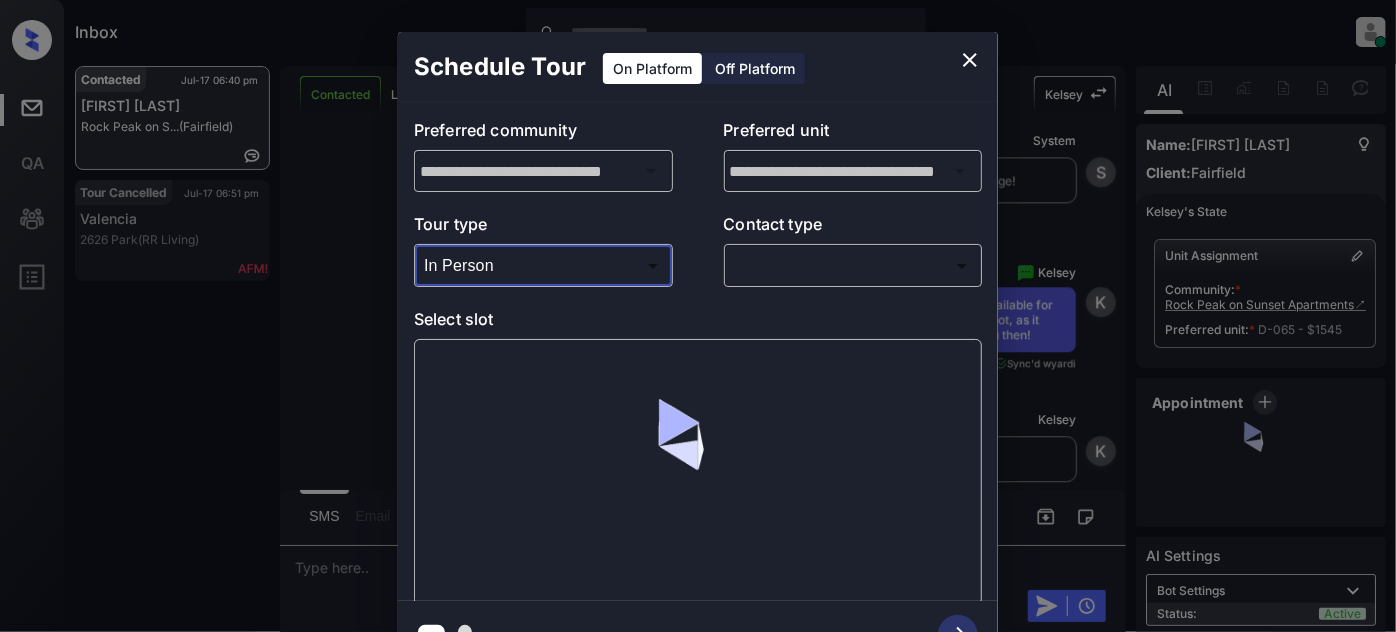click on "Inbox Juan Carlos Manantan Online Set yourself   offline Set yourself   on break Profile Switch to  light  mode Sign out Contacted Jul-17 06:40 pm   Owen Brown Rock Peak on S...  (Fairfield) Tour Cancelled Jul-17 06:51 pm   Valencia 2626 Park  (RR Living) Contacted Lost Lead Sentiment: Angry Upon sliding the acknowledgement:  Lead will move to lost stage. * ​ SMS and call option will be set to opt out. AFM will be turned off for the lead. Kelsey New Message Kelsey Notes Note: https://conversation.getzuma.com/68799030b2e52a1299dfac29 - Paste this link into your browser to view Kelsey’s conversation with the prospect Jul 17, 2025 05:07 pm  Sync'd w  yardi K New Message Zuma Lead transferred to leasing agent: kelsey Jul 17, 2025 05:07 pm  Sync'd w  yardi Z New Message Agent Lead created via leadPoller in Inbound stage. Jul 17, 2025 05:07 pm A New Message Agent AFM Request sent to Kelsey. Jul 17, 2025 05:07 pm A New Message Agent Notes Note: Jul 17, 2025 05:07 pm A New Message Kelsey Jul 17, 2025 05:07 pm K K" at bounding box center [698, 316] 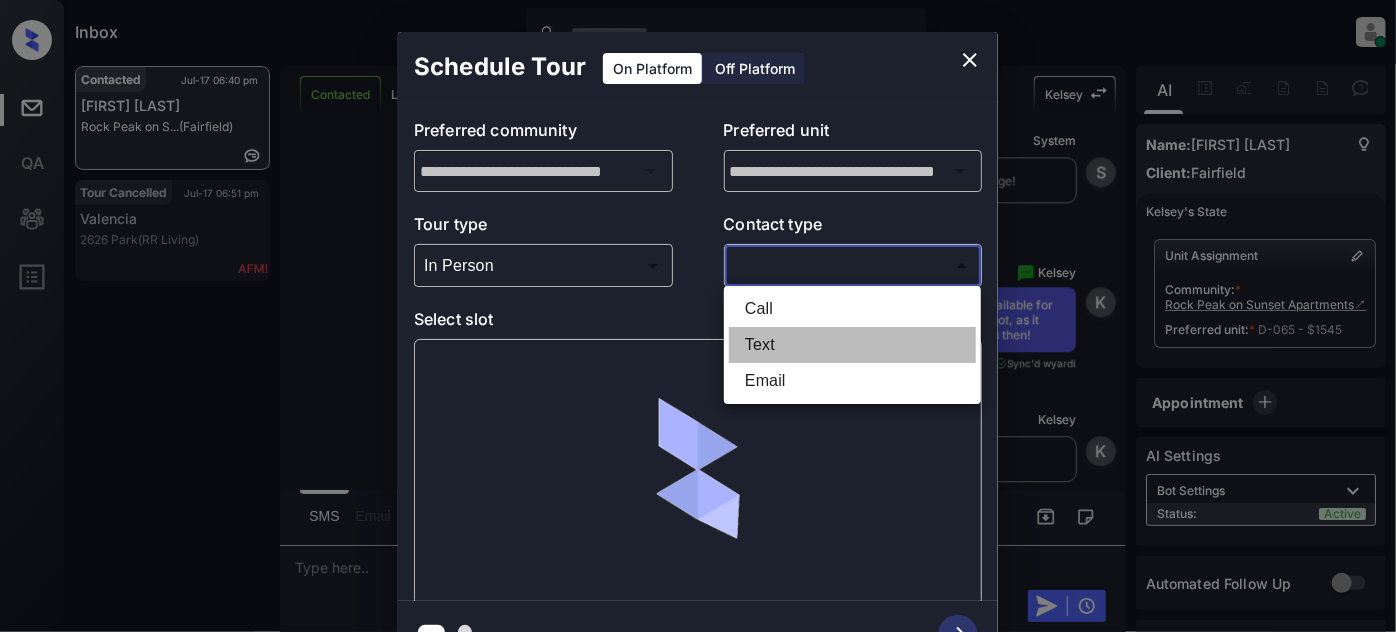 click on "Text" at bounding box center (852, 345) 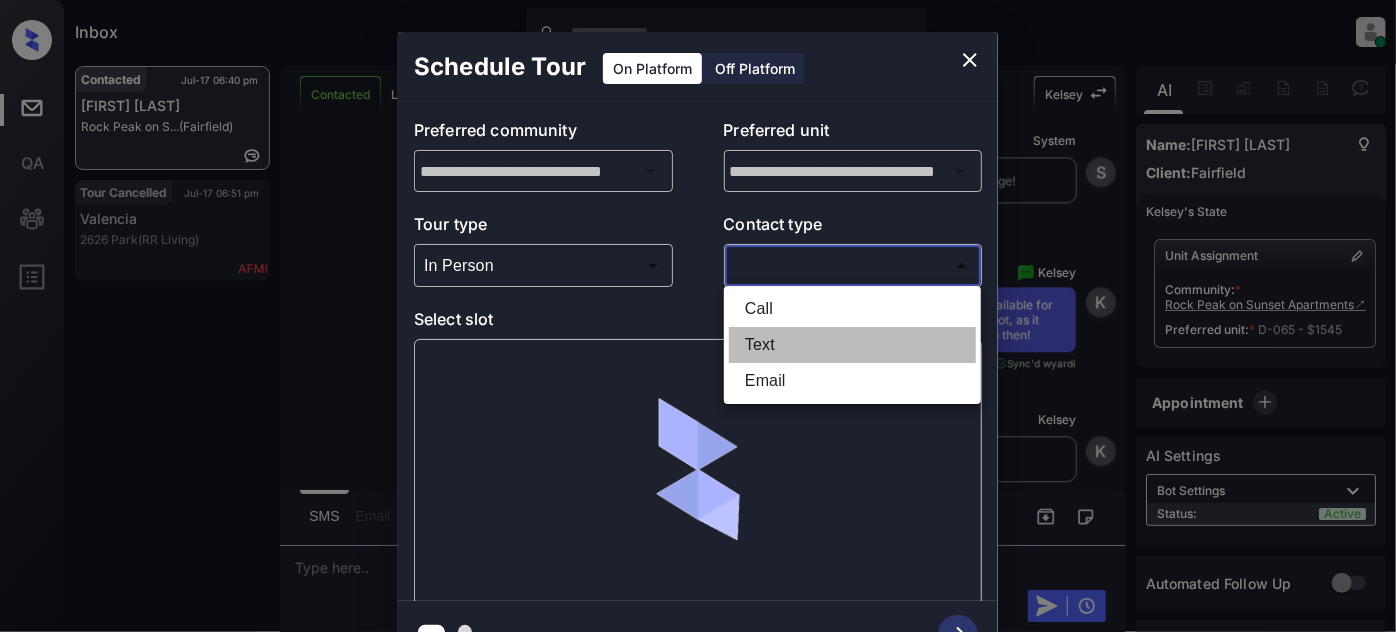 type on "****" 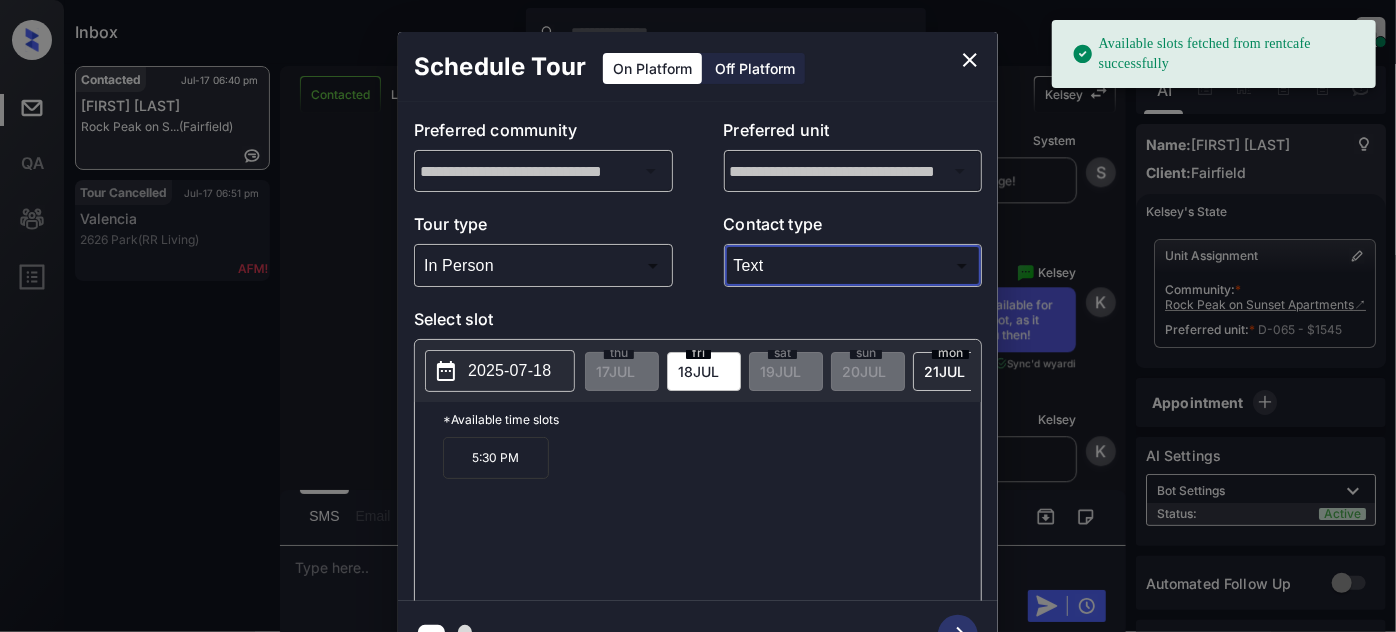 click on "5:30 PM" at bounding box center (496, 458) 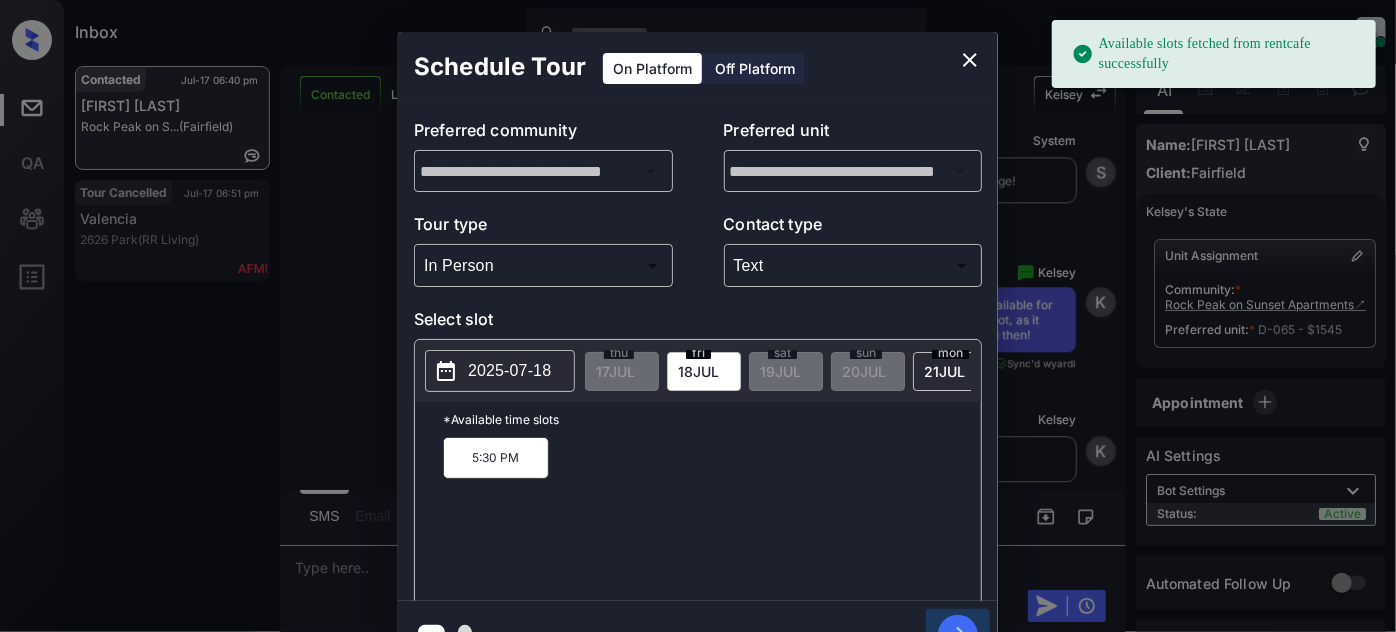 click at bounding box center (958, 635) 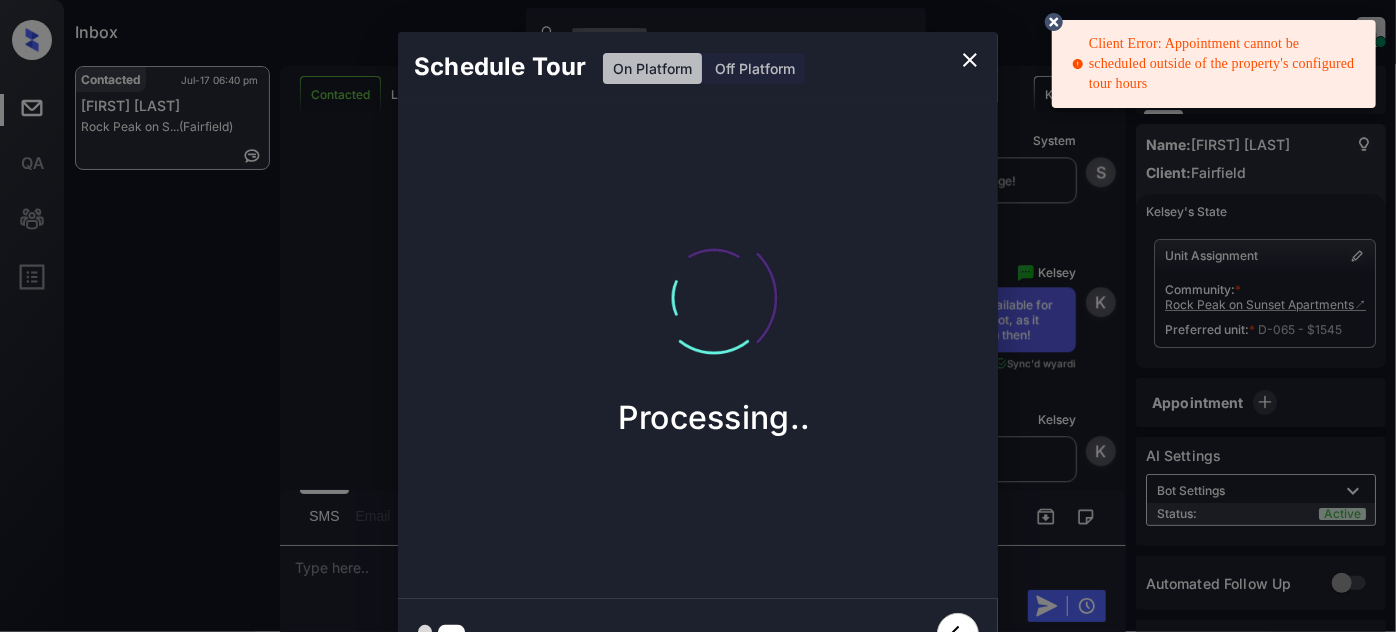 click 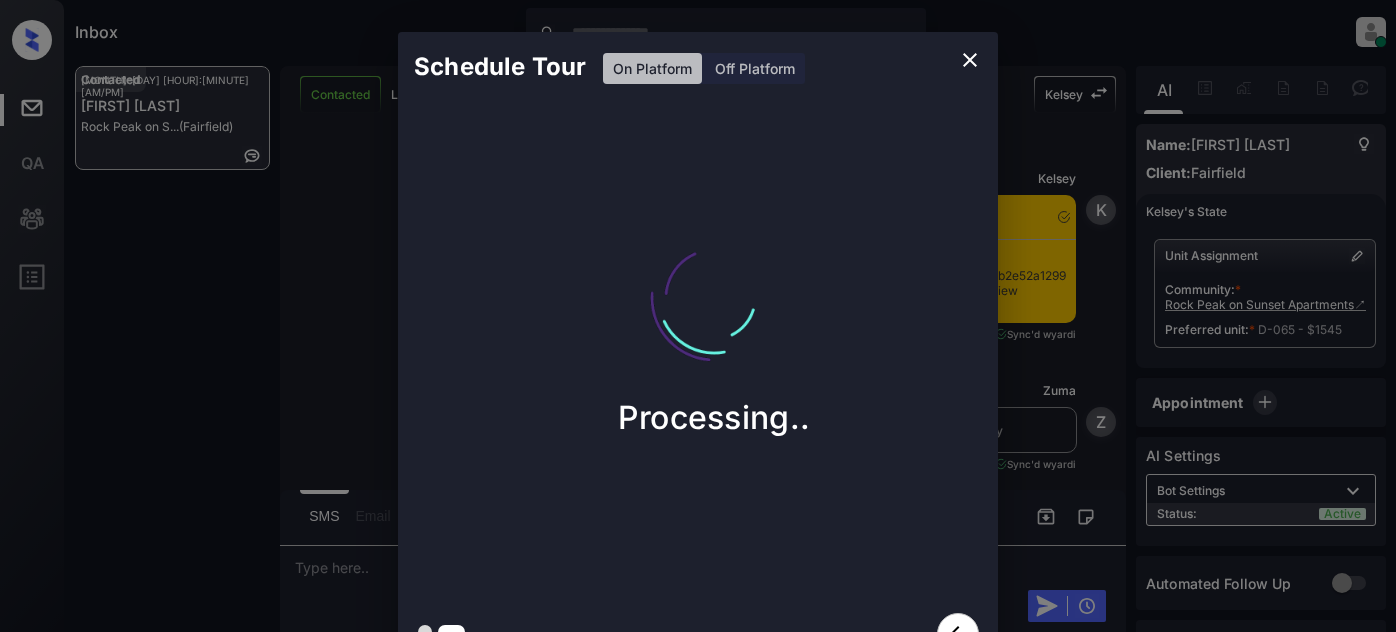 scroll, scrollTop: 0, scrollLeft: 0, axis: both 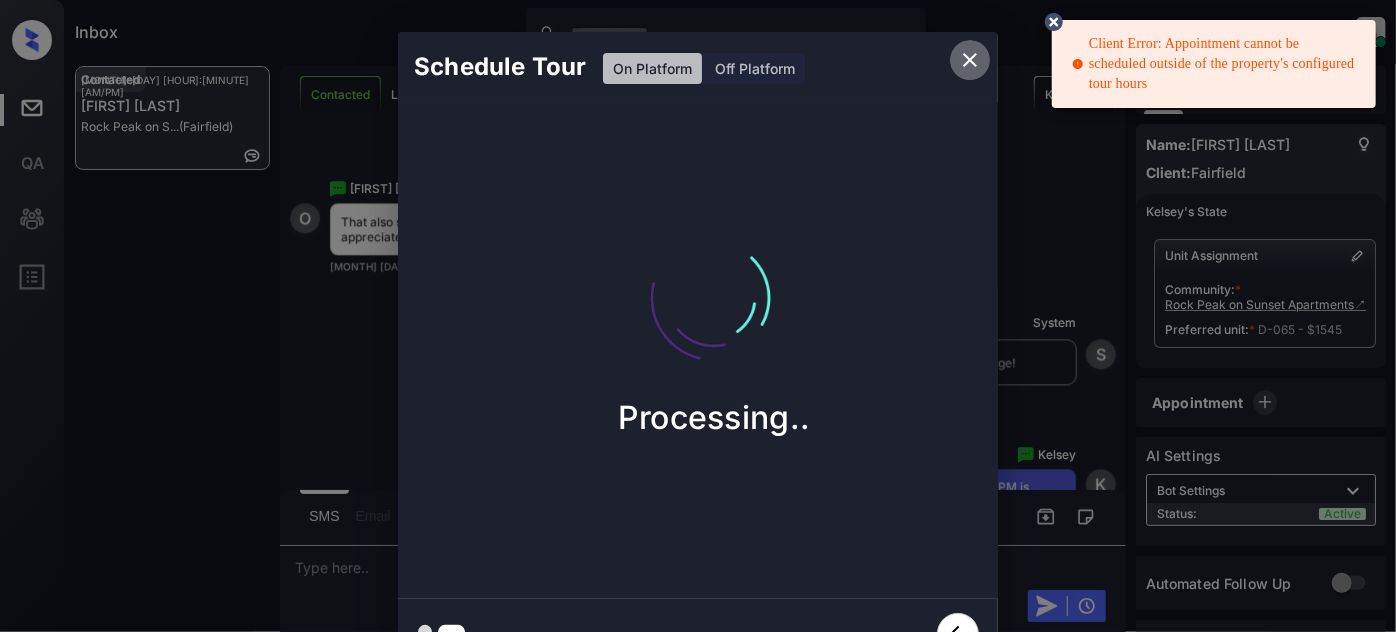 click 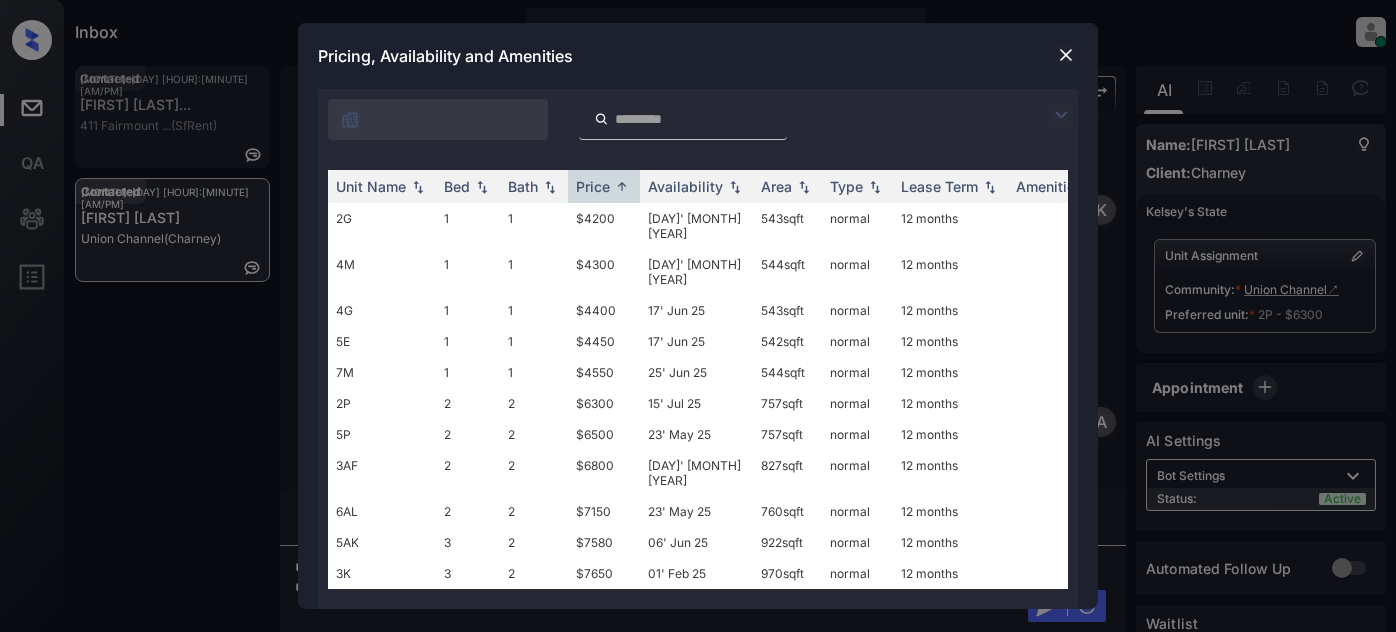 scroll, scrollTop: 0, scrollLeft: 0, axis: both 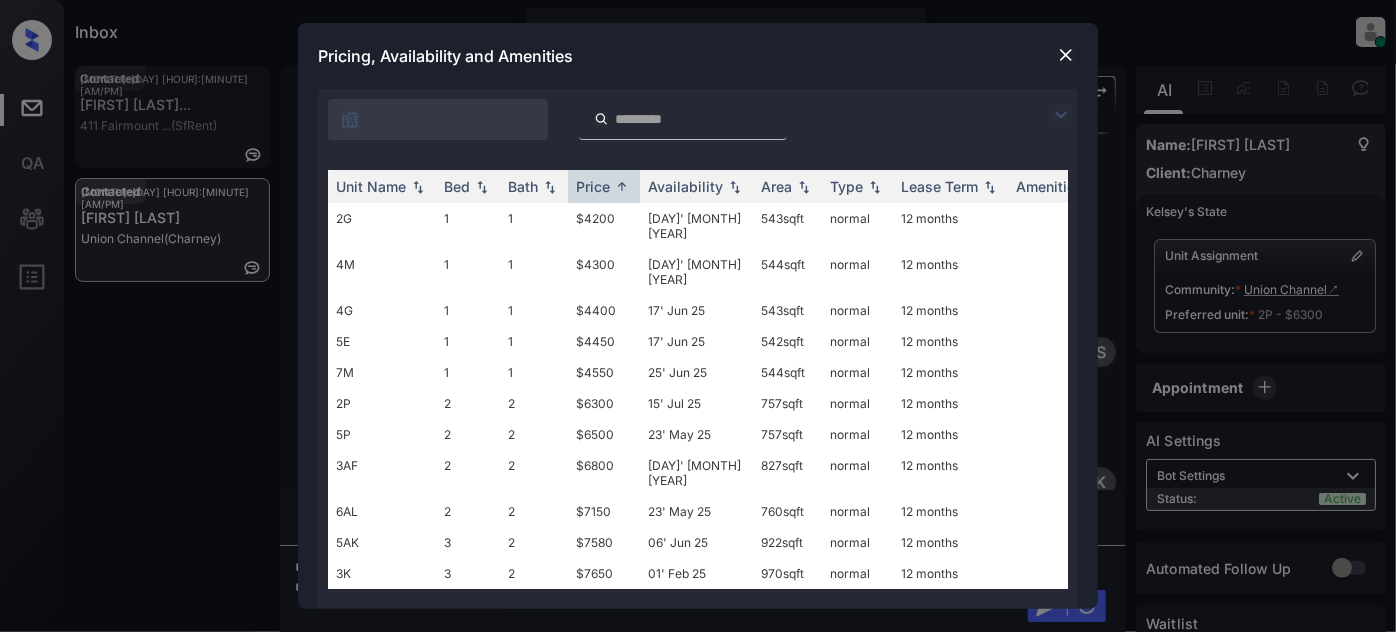 click at bounding box center [1066, 55] 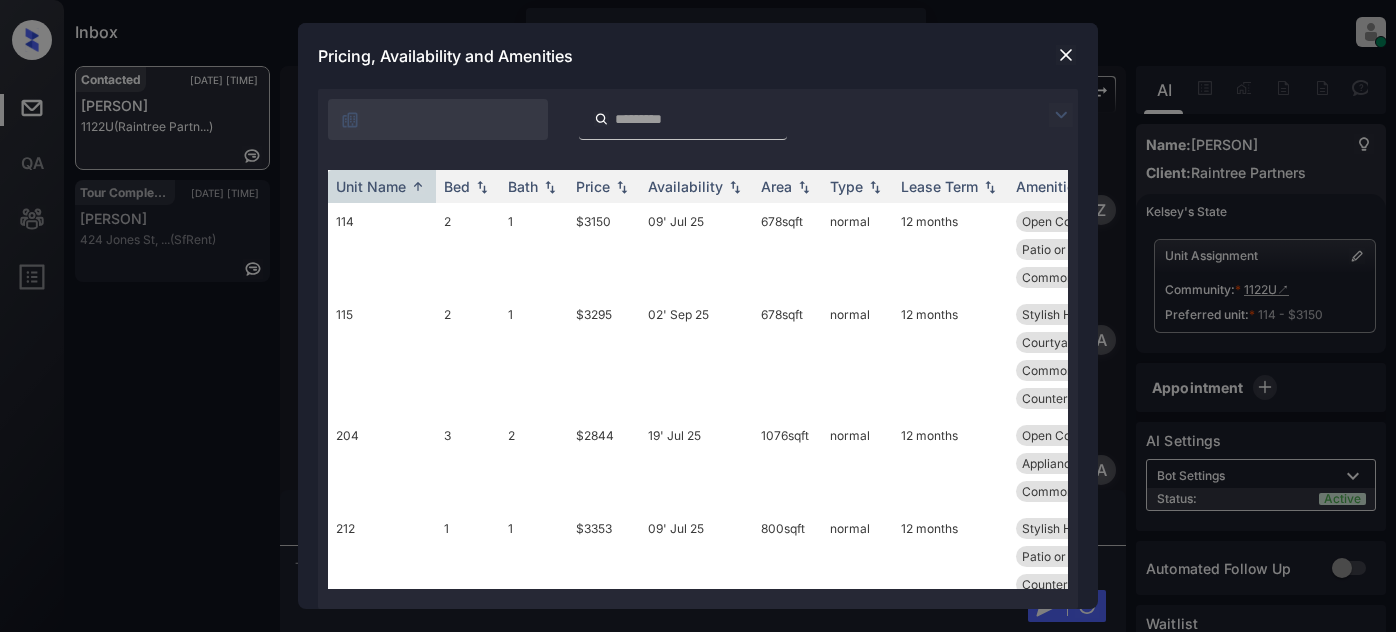 scroll, scrollTop: 0, scrollLeft: 0, axis: both 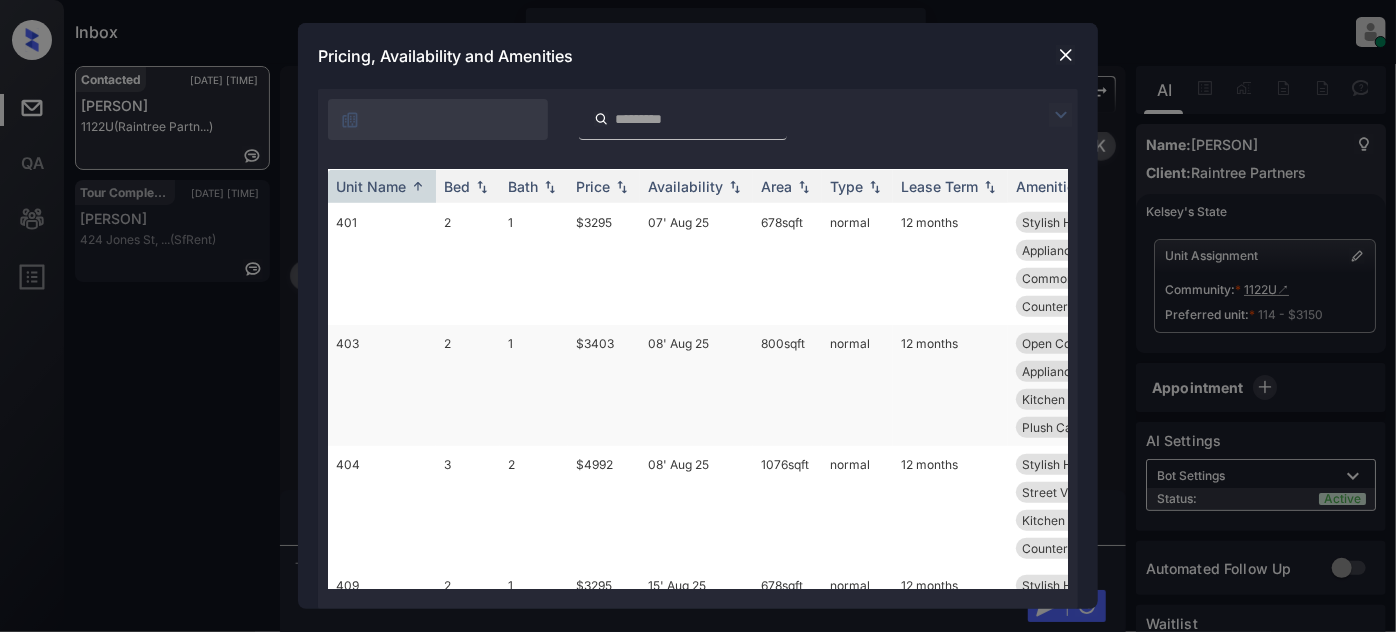 click on "08' Aug 25" at bounding box center (696, 385) 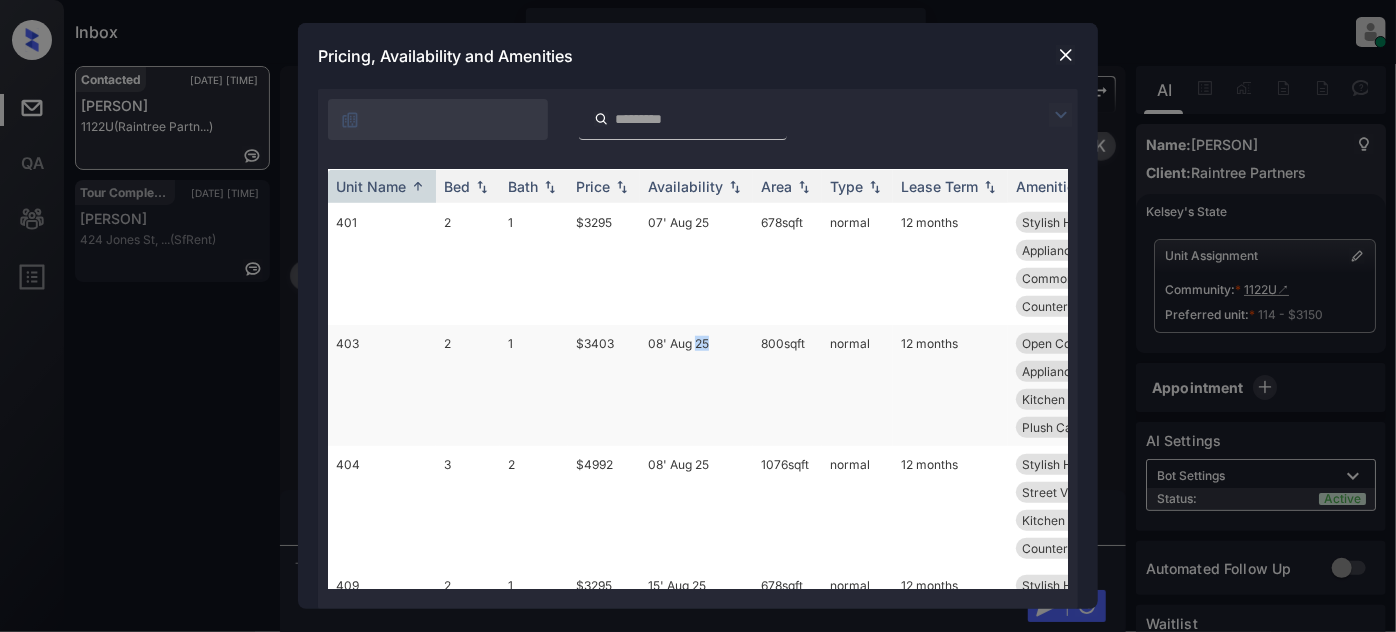 click on "08' Aug 25" at bounding box center (696, 385) 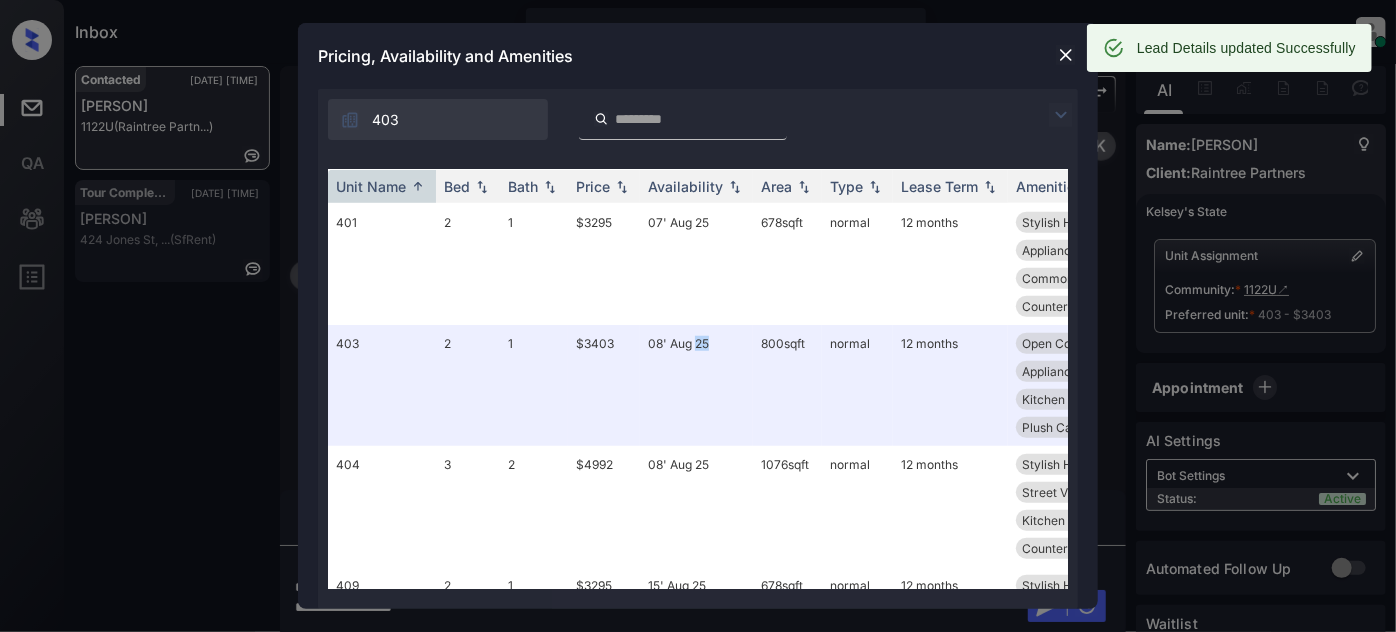 click at bounding box center [1066, 55] 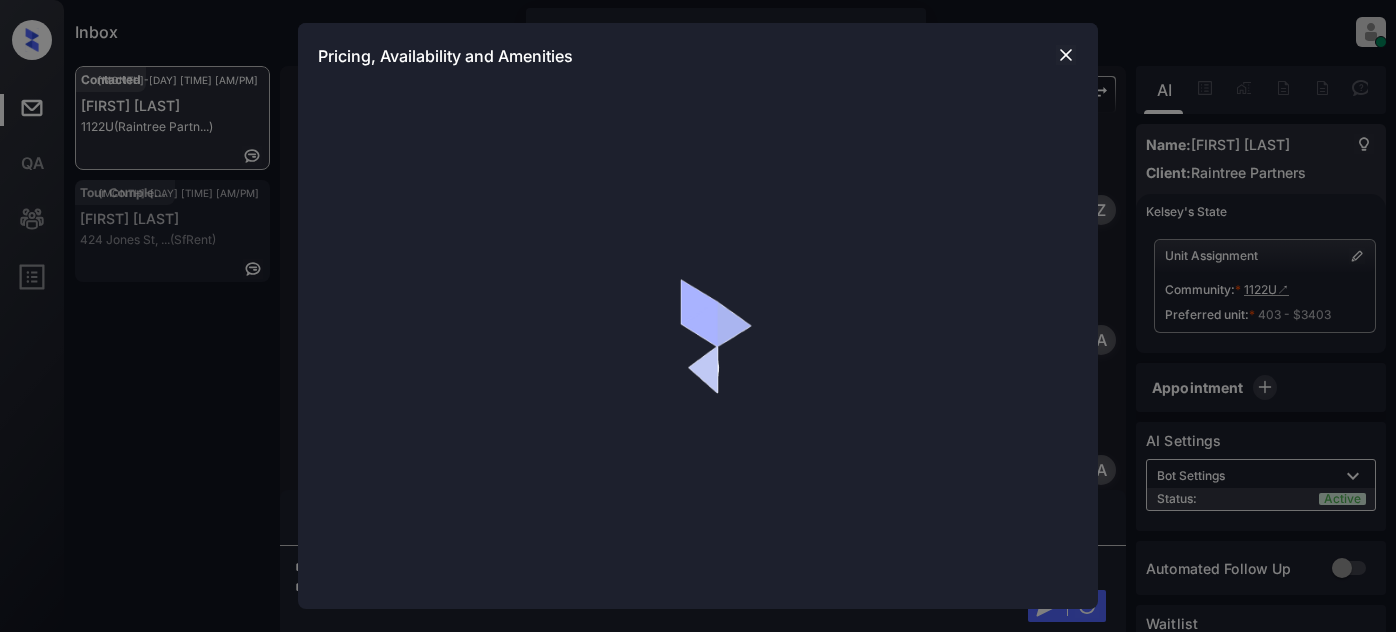scroll, scrollTop: 0, scrollLeft: 0, axis: both 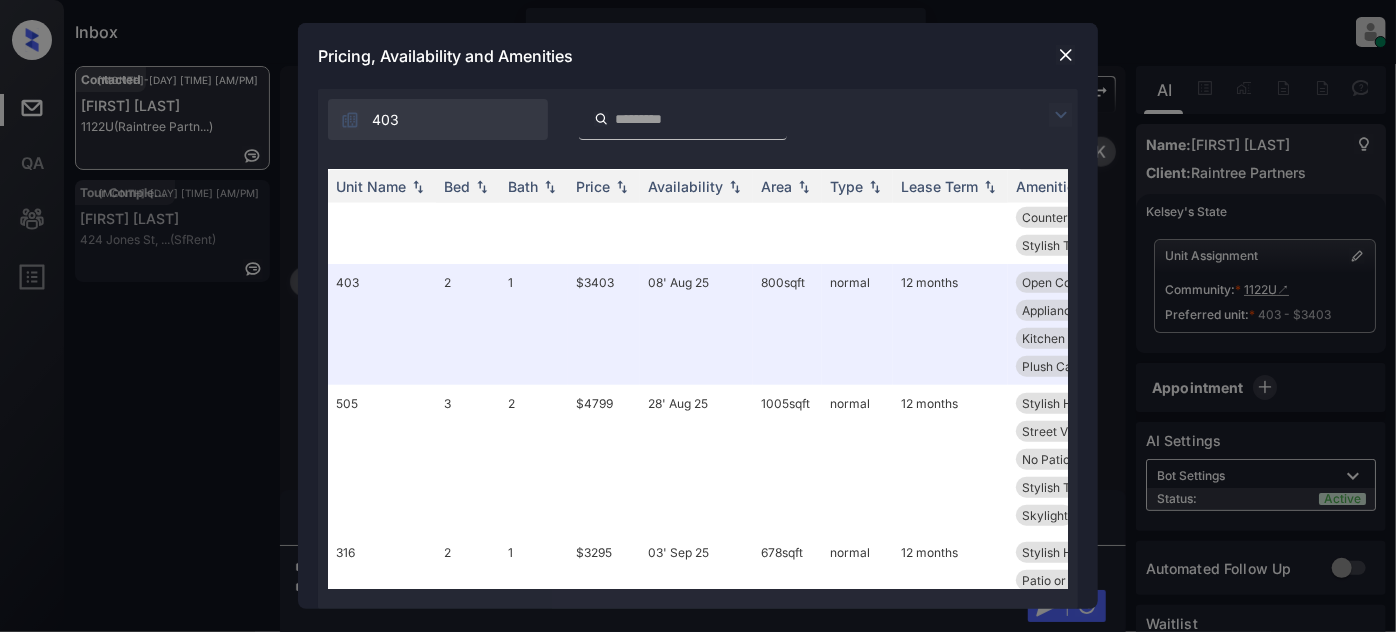 click at bounding box center (1066, 55) 